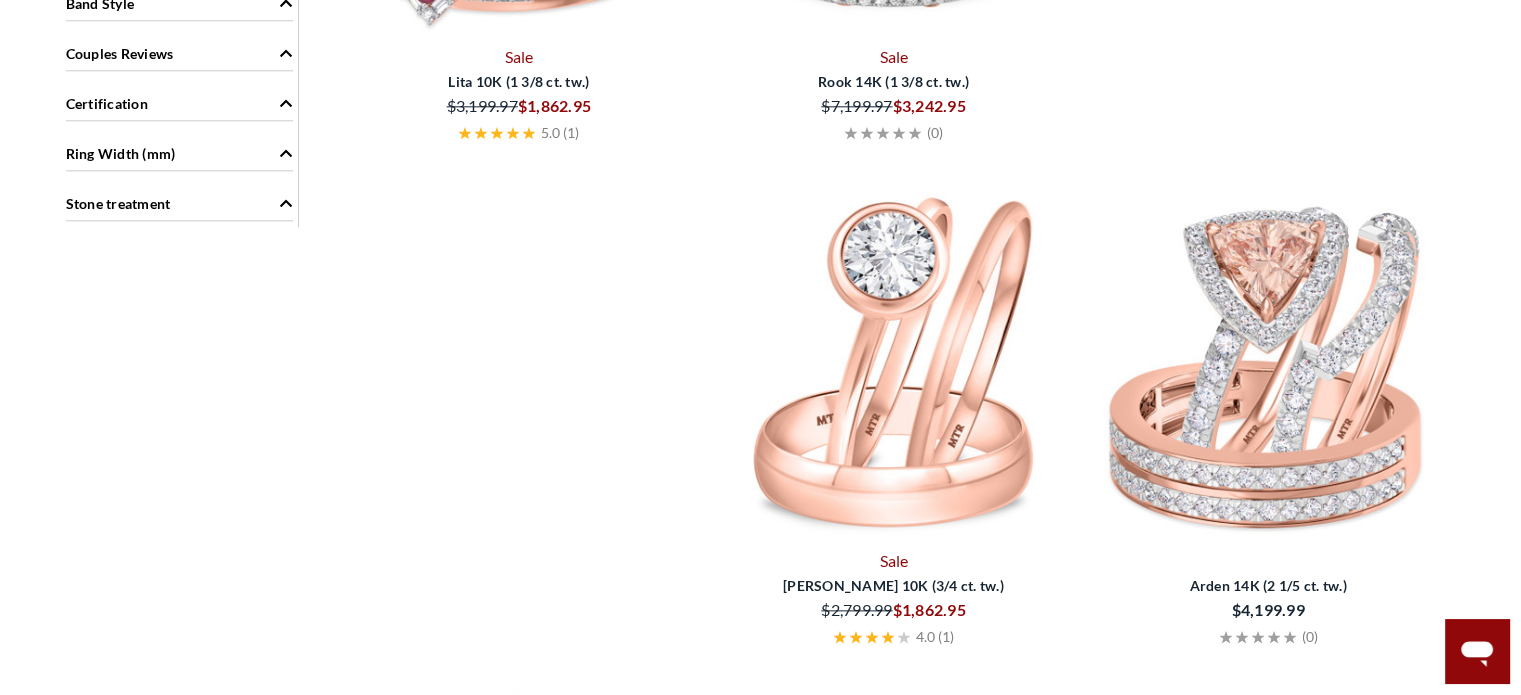 scroll, scrollTop: 2624, scrollLeft: 0, axis: vertical 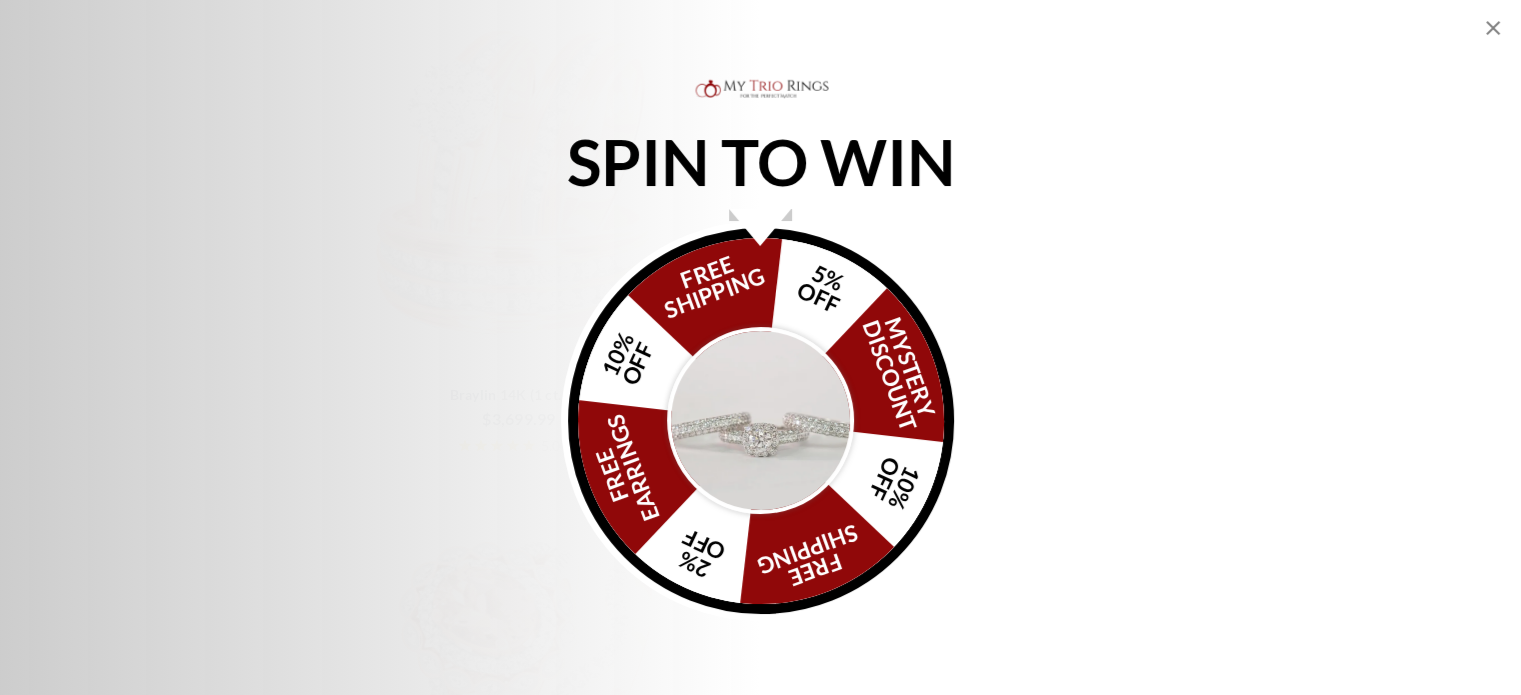 click 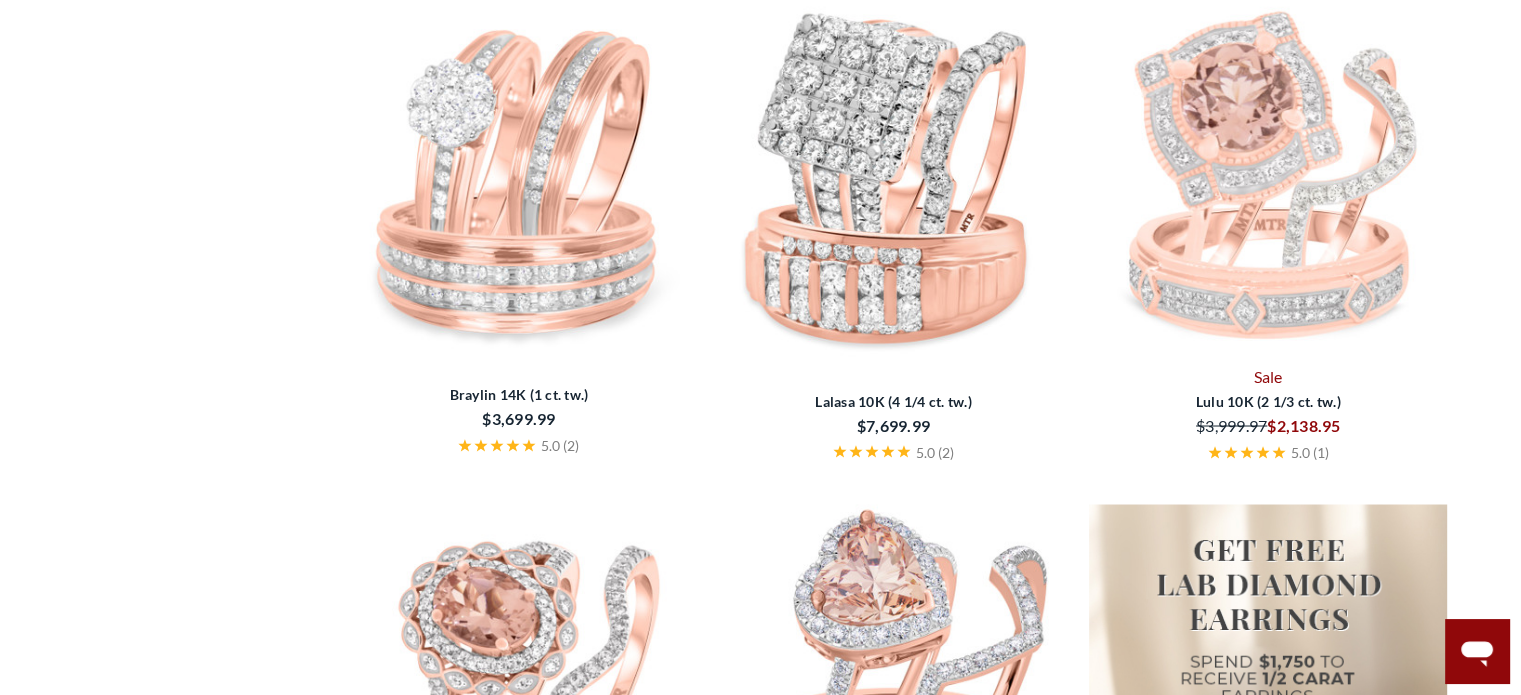 scroll, scrollTop: 3691, scrollLeft: 0, axis: vertical 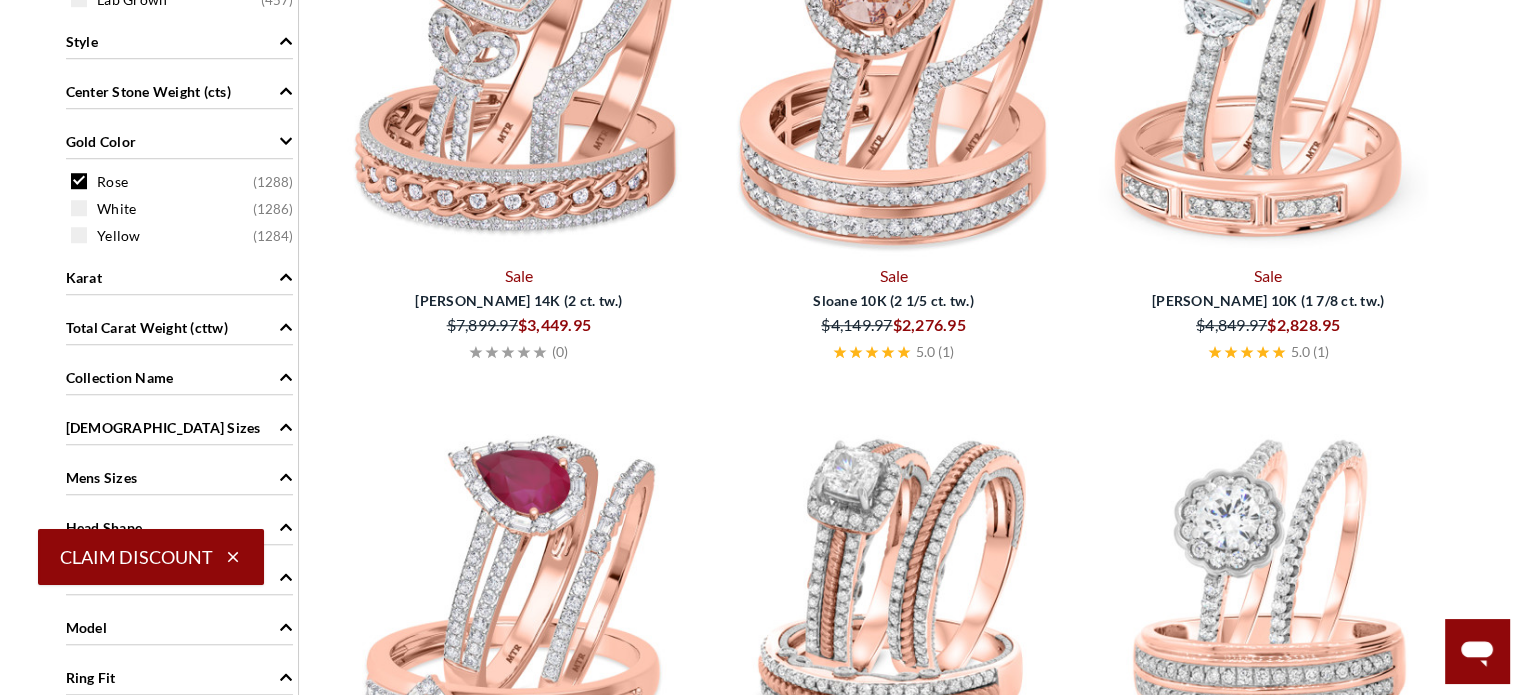 click 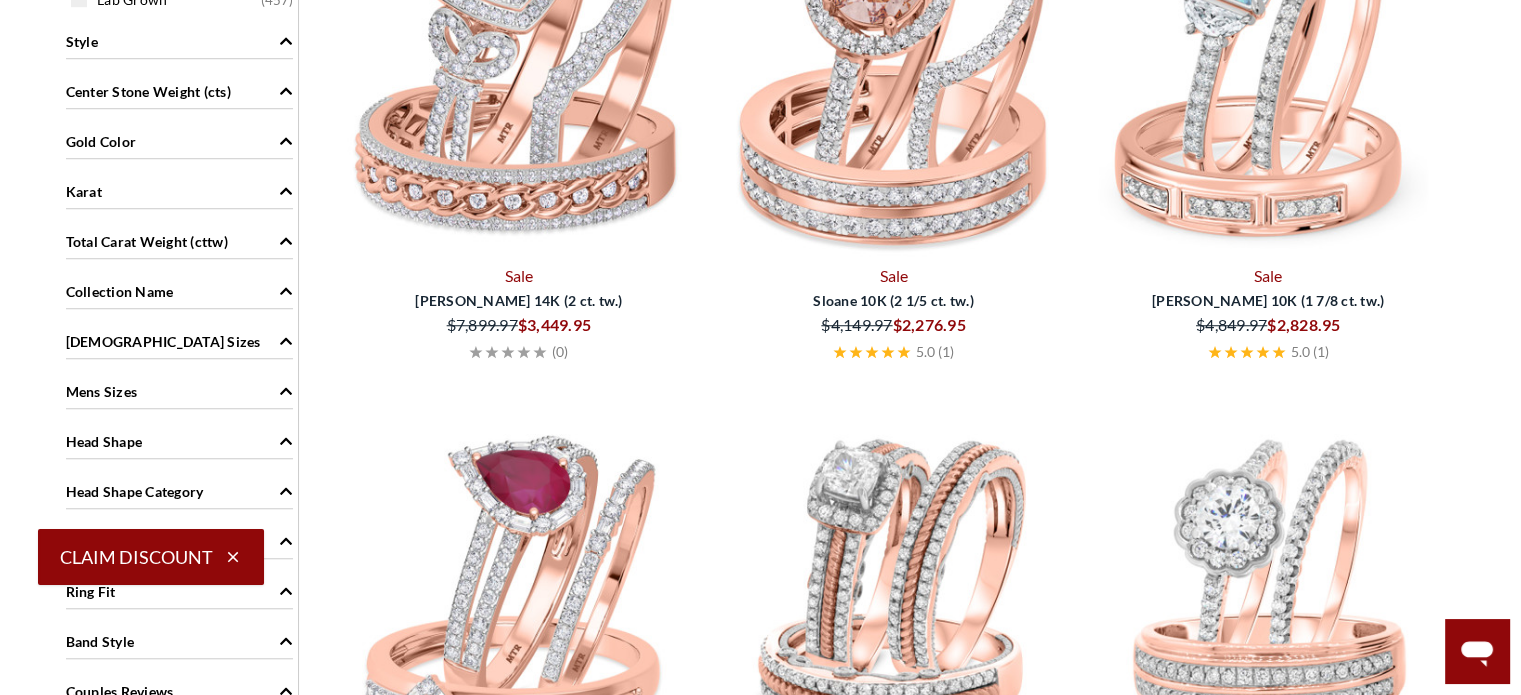 click 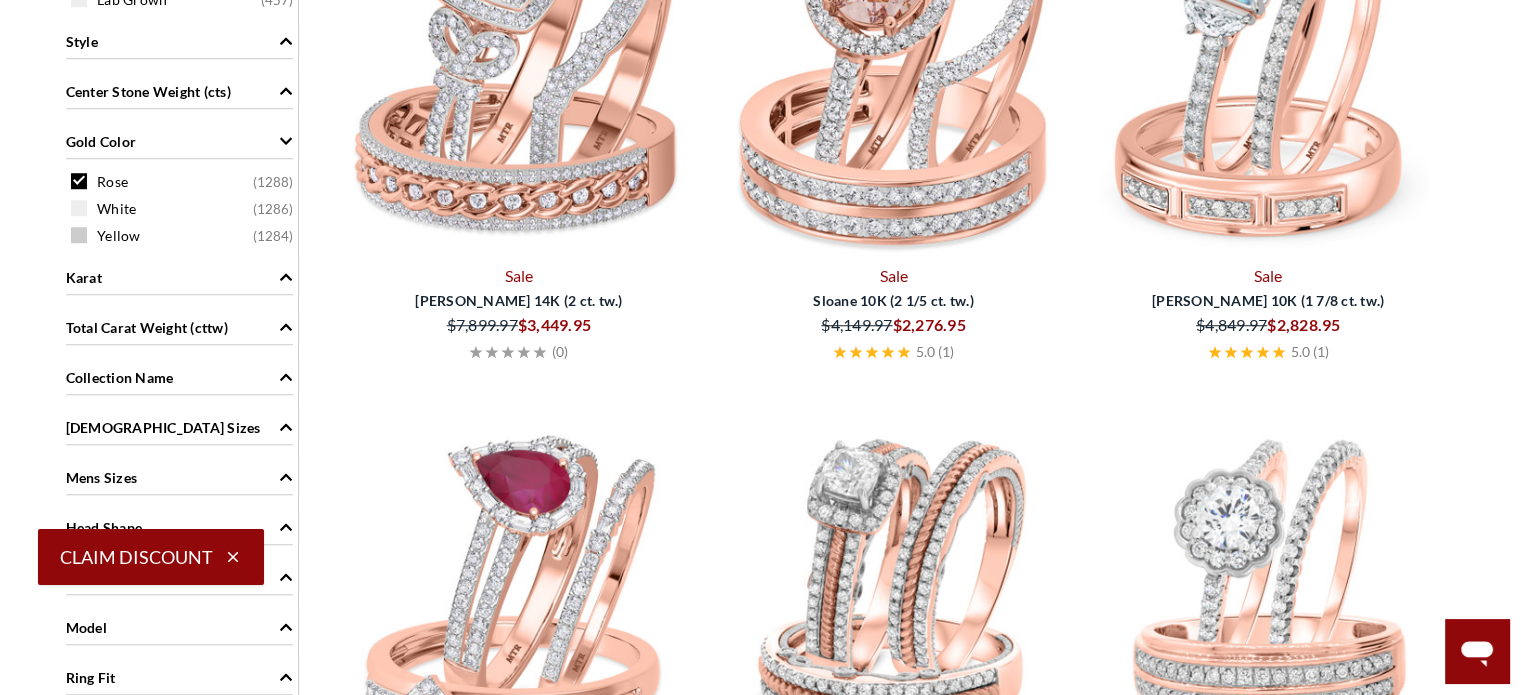 click on "Yellow   ( 1284 )" at bounding box center (184, 235) 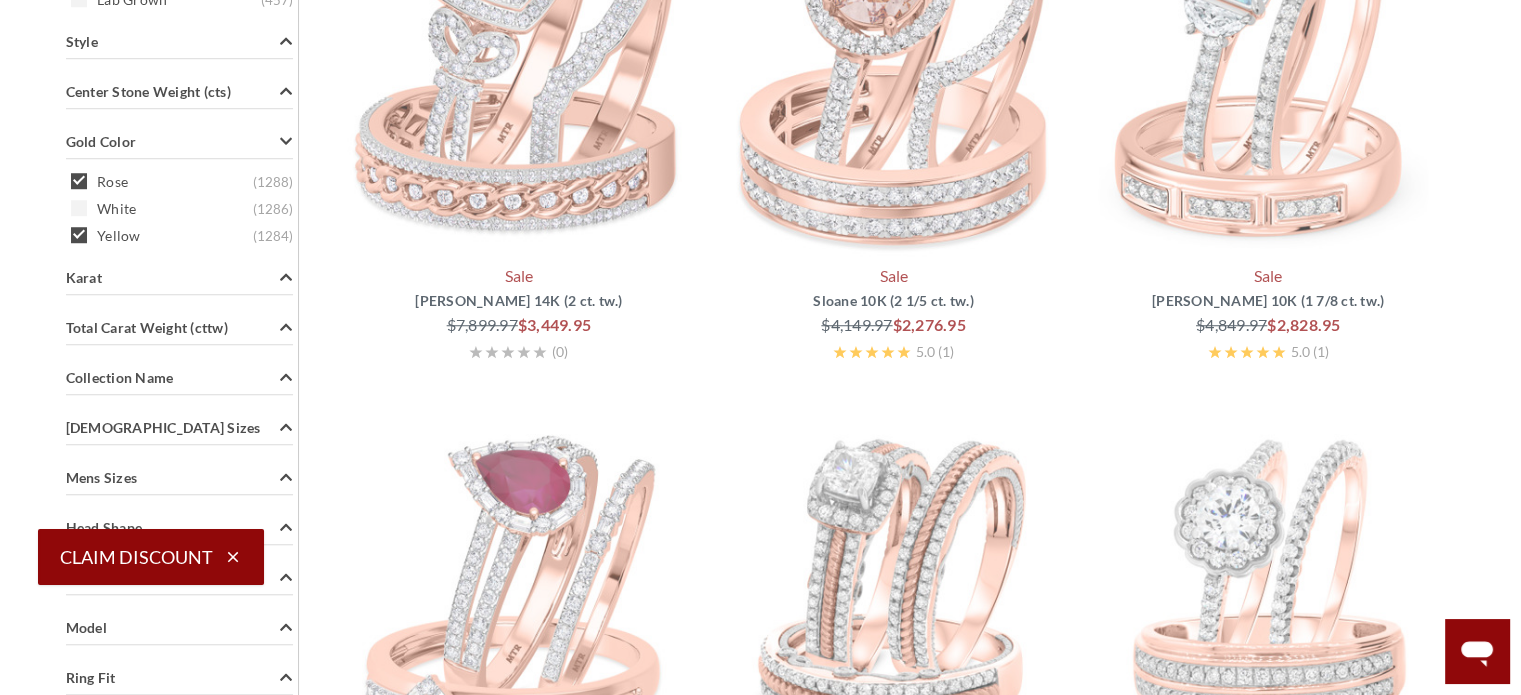scroll, scrollTop: 824, scrollLeft: 0, axis: vertical 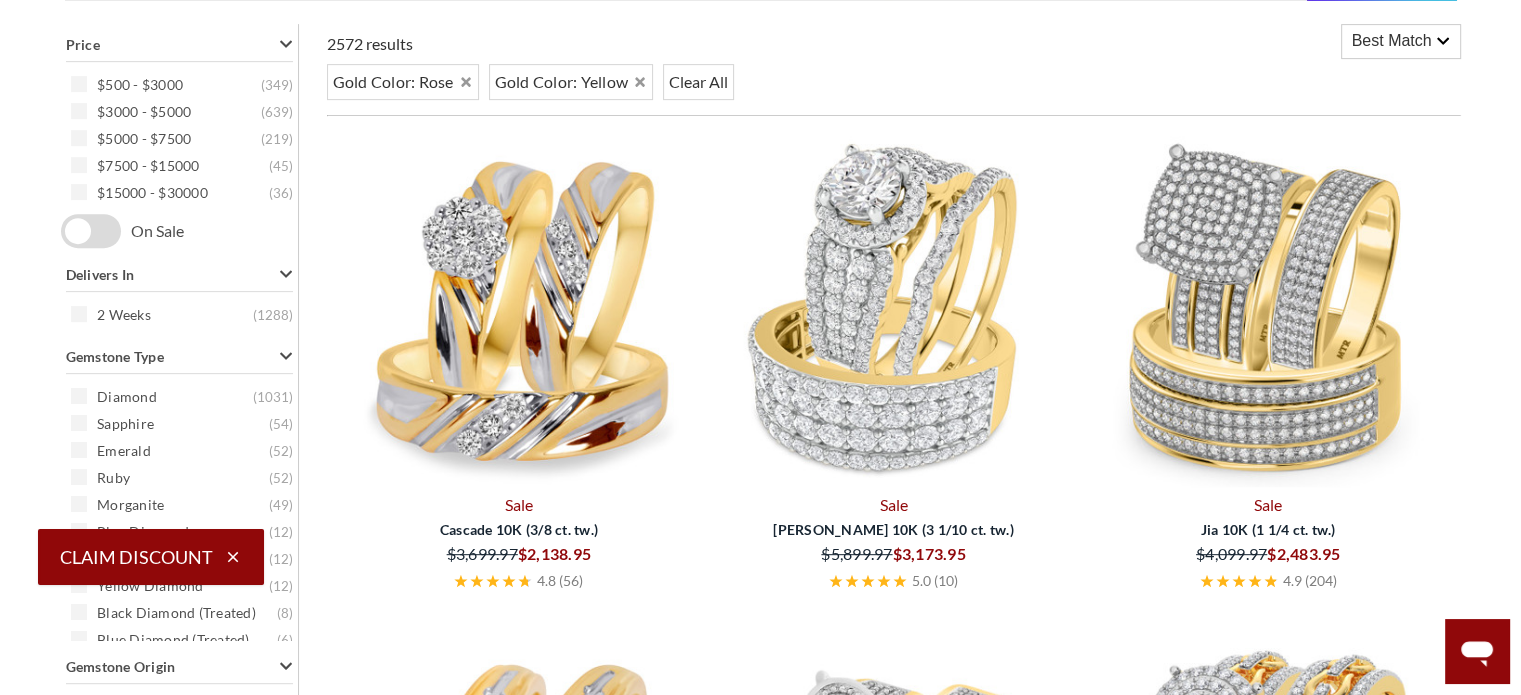 click on "Price             $500 - $3000   ( 349 )     $3000 - $5000   ( 639 )     $5000 - $7500   ( 219 )     $7500 - $15000   ( 45 )     $15000 - $30000   ( 36 )       On Sale Delivers In             2 Weeks   ( 1288 )   Gemstone Type             Diamond   ( 1031 )     Sapphire   ( 54 )     Emerald   ( 52 )     Ruby   ( 52 )     Morganite   ( 49 )     Blue Diamond   ( 12 )     Pink Diamond   ( 12 )     Yellow Diamond   ( 12 )     Black Diamond (Treated)   ( 8 )     Blue Diamond (Treated)   ( 6 )   Gemstone Origin             Natural   ( 831 )     Lab Grown   ( 457 )   Style             Halo   ( 539 )     Solitaire   ( 210 )     Cluster   ( 168 )     Side Stones   ( 133 )     Three Stone   ( 112 )     Vintage   ( 94 )     Hidden Halo   ( 18 )     Pave   ( 10 )     Floral   ( 2 )     Marquise   ( 2 )   Center Stone Weight (cts)             0   ( 145 )     1/2   ( 150 )     1 1/4   ( 14 )     1/4   ( 78 )     1/3   ( 40 )     1/5   ( 14 )     1   ( 116 )     1 1/2   ( 4 )     2   ( 110 )     3   ( 56 )     3/4   (" at bounding box center [180, 854] 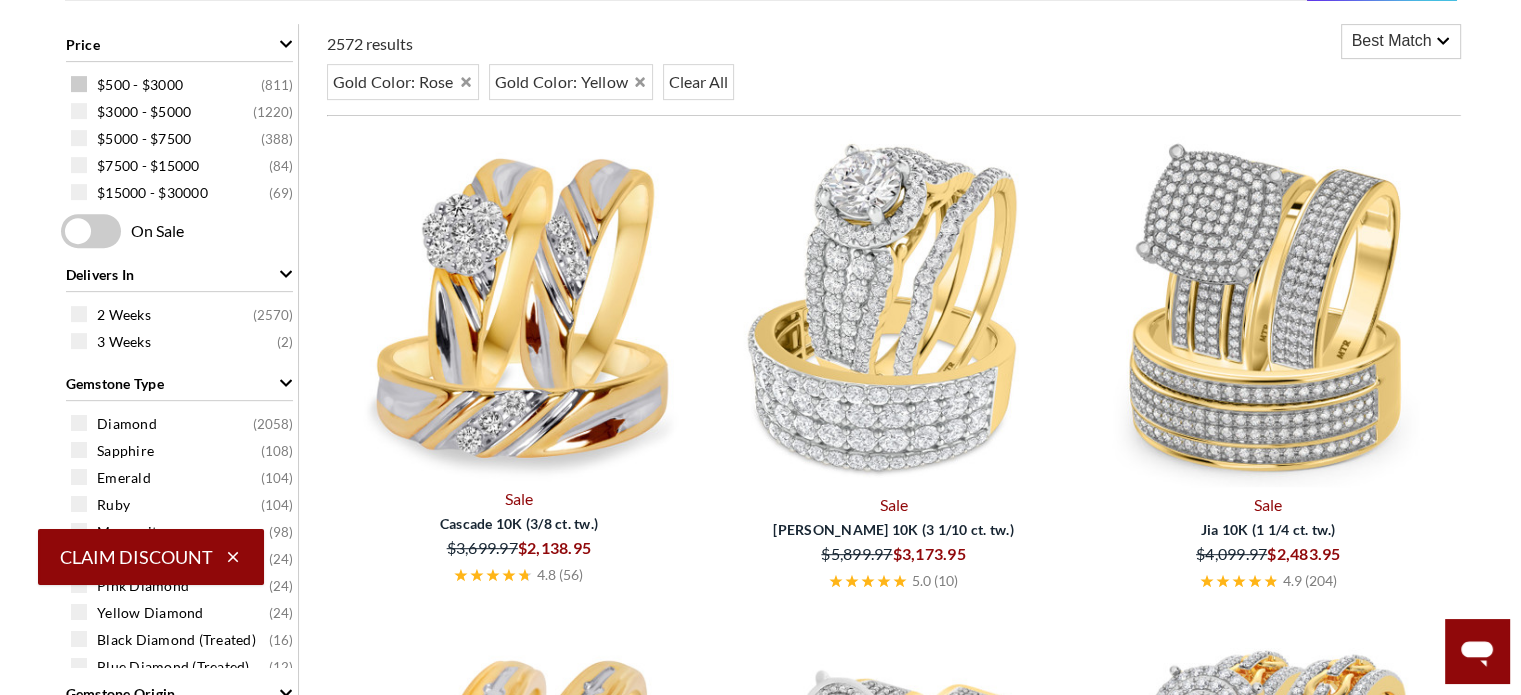 click at bounding box center (79, 84) 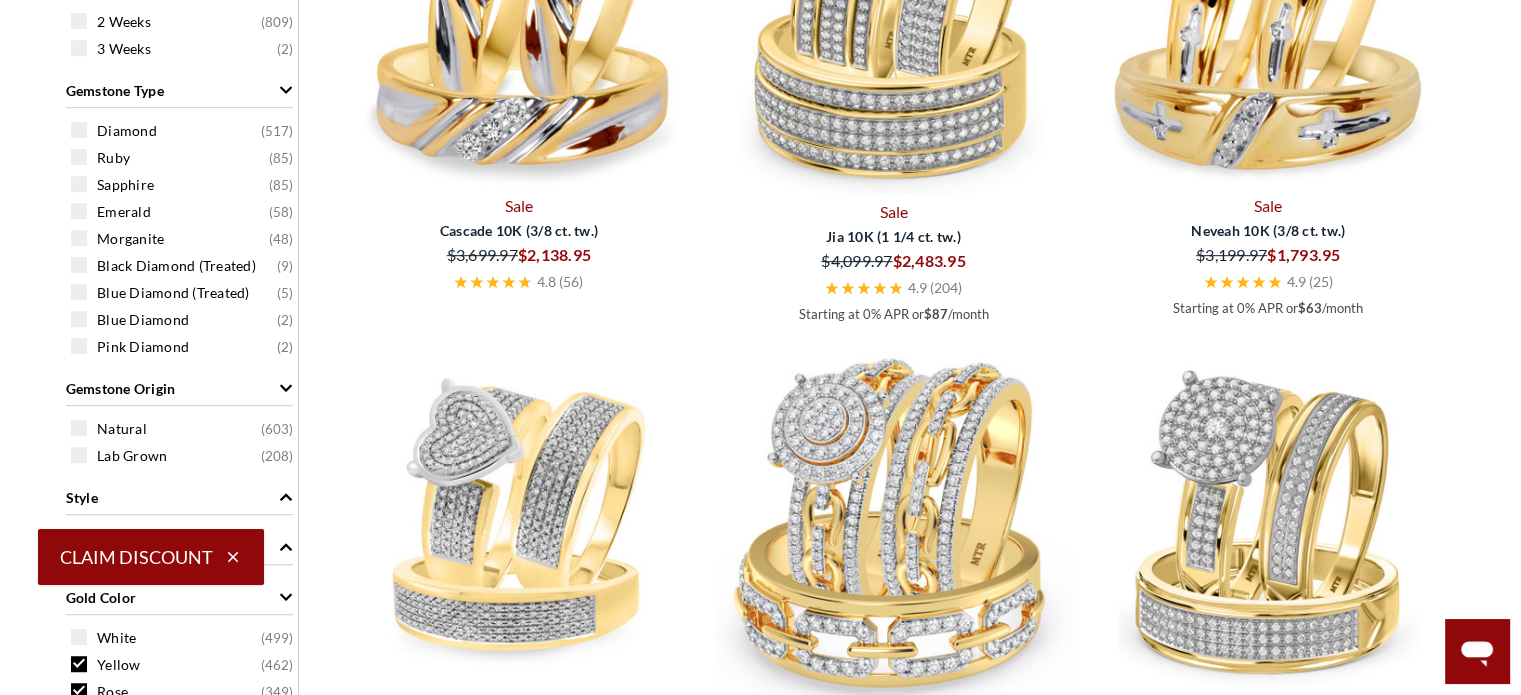 scroll, scrollTop: 1365, scrollLeft: 0, axis: vertical 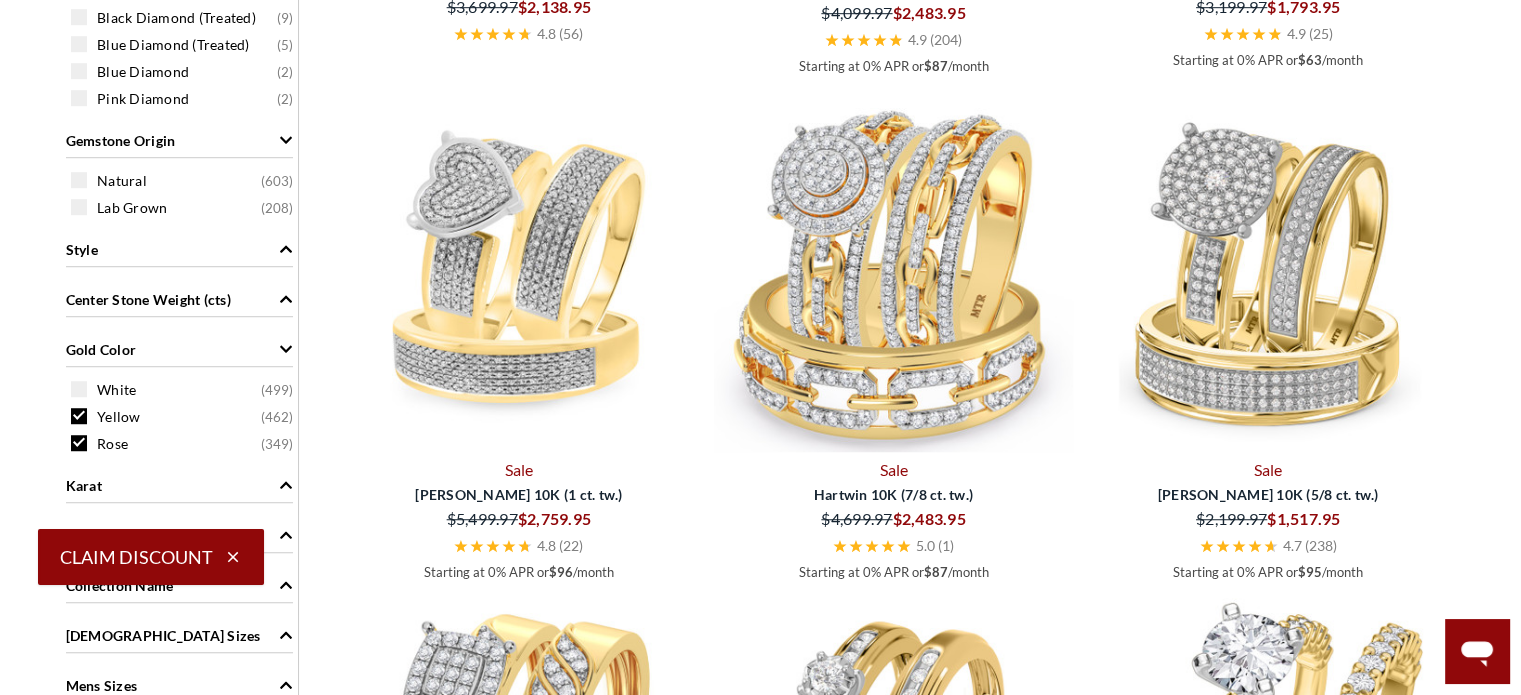 click at bounding box center (79, 443) 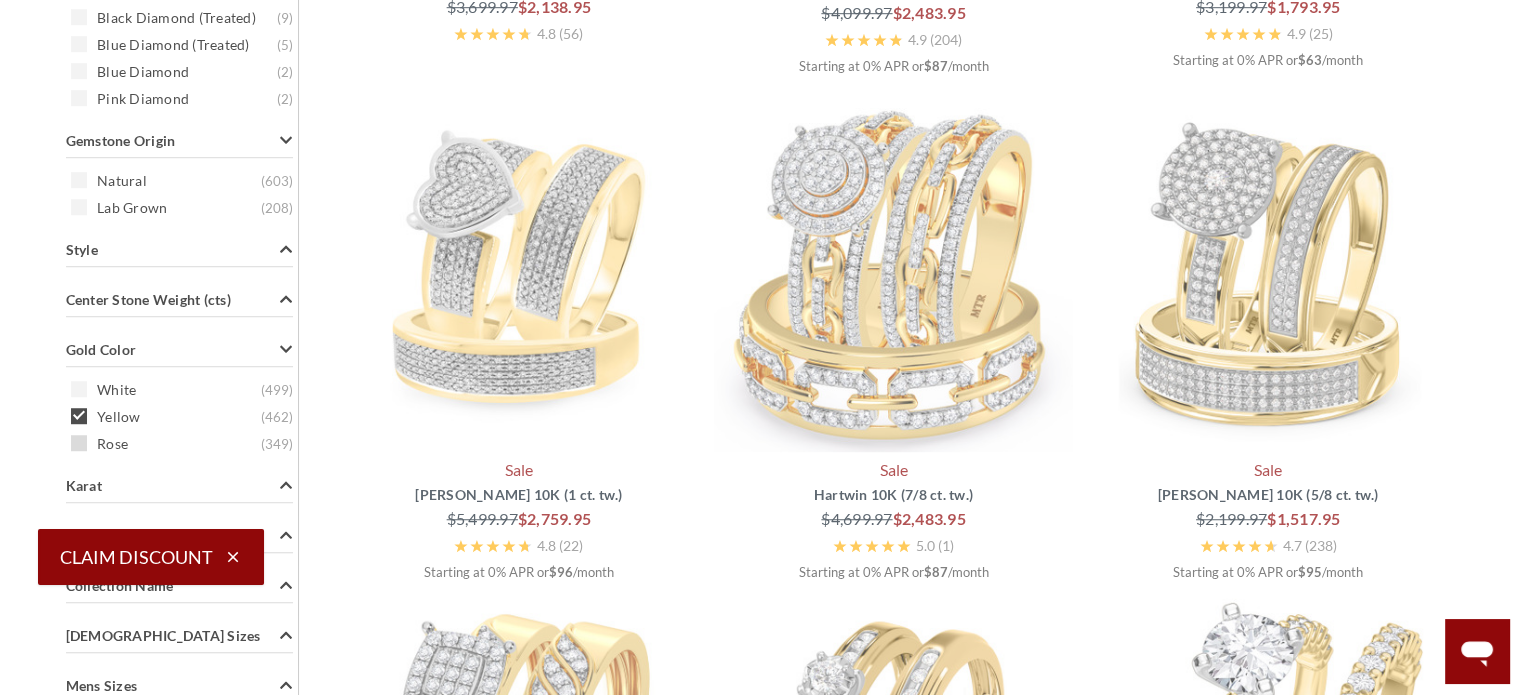 scroll, scrollTop: 824, scrollLeft: 0, axis: vertical 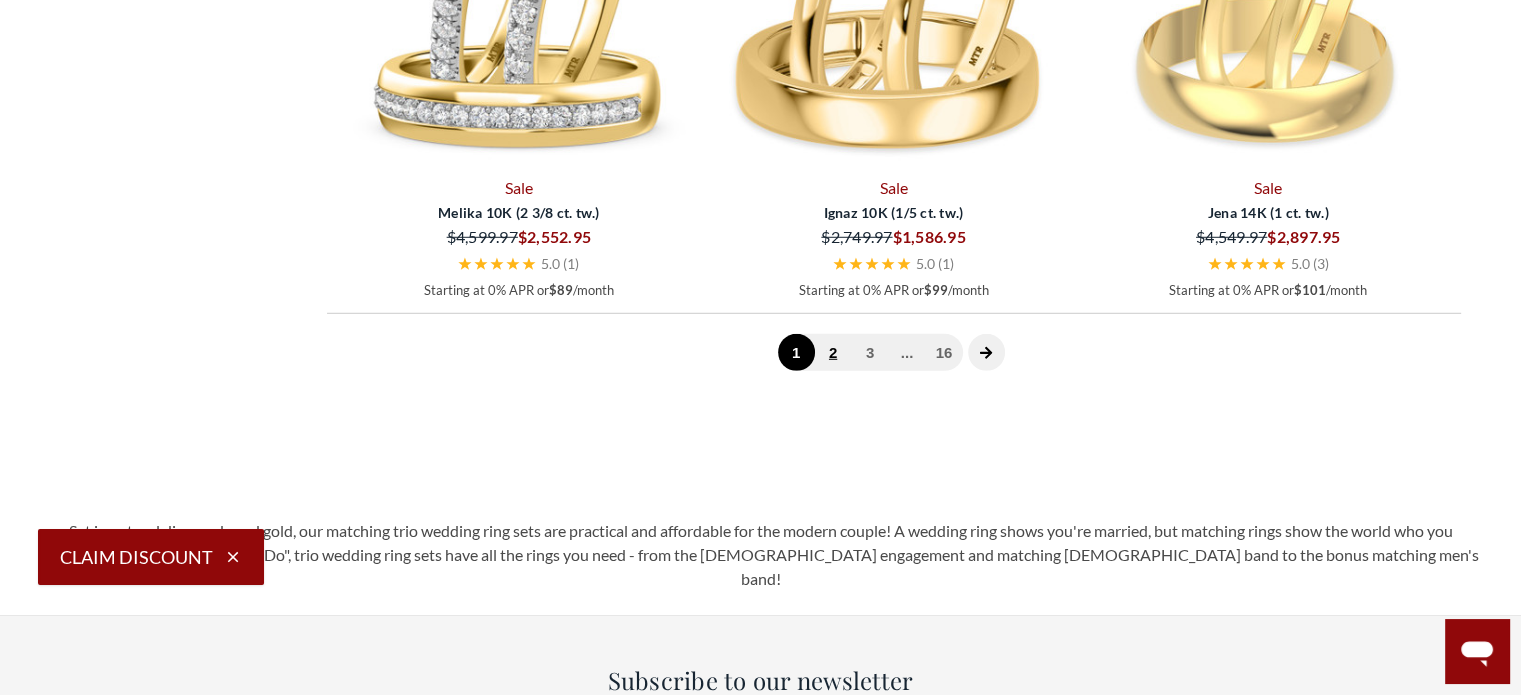 click on "2" 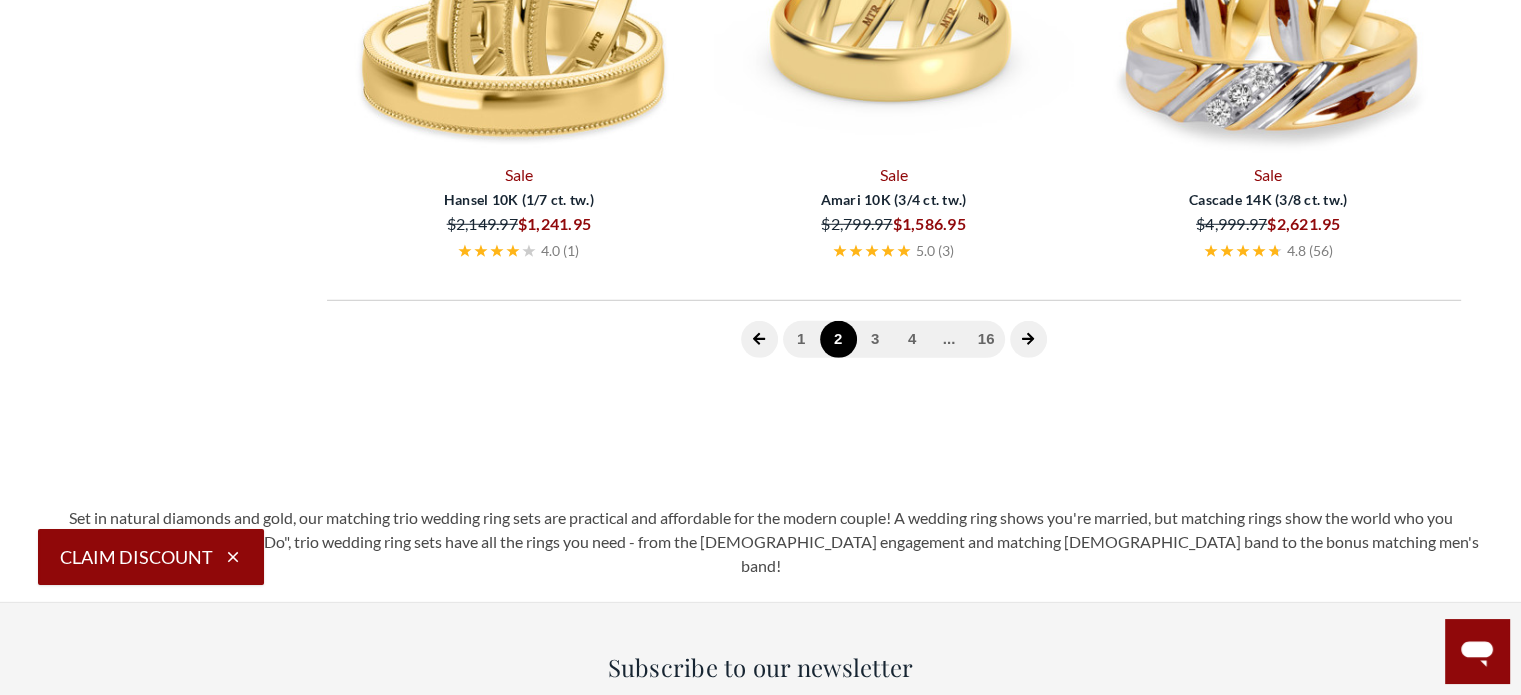scroll, scrollTop: 824, scrollLeft: 0, axis: vertical 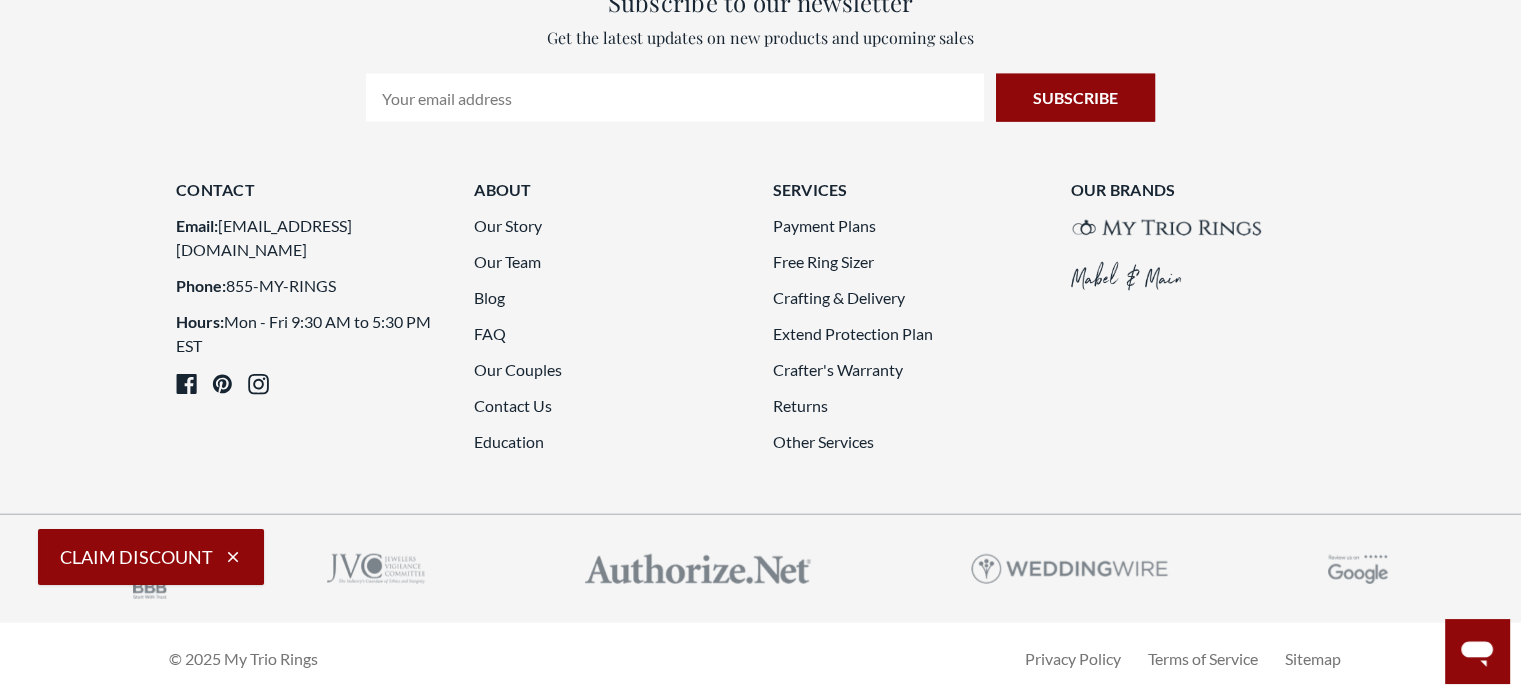click on "3" 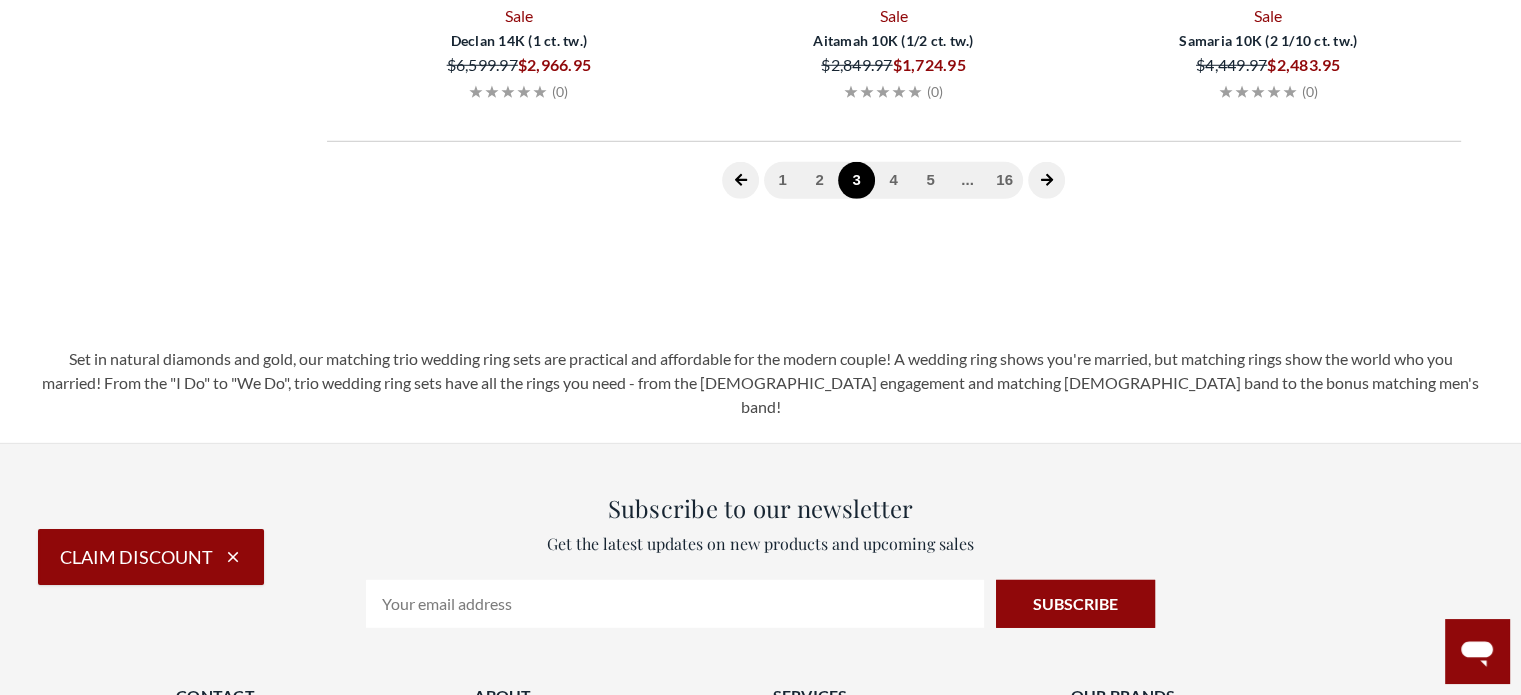 scroll, scrollTop: 824, scrollLeft: 0, axis: vertical 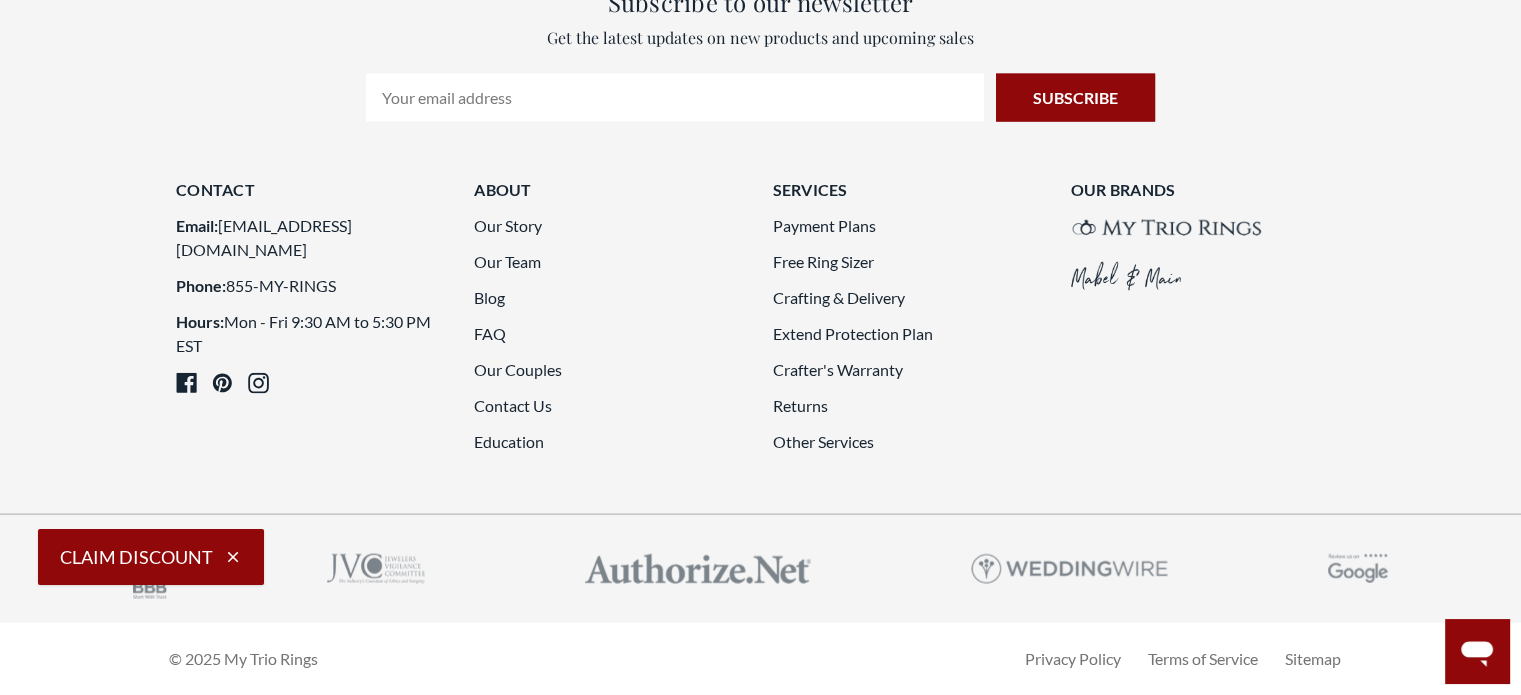 click on "4" 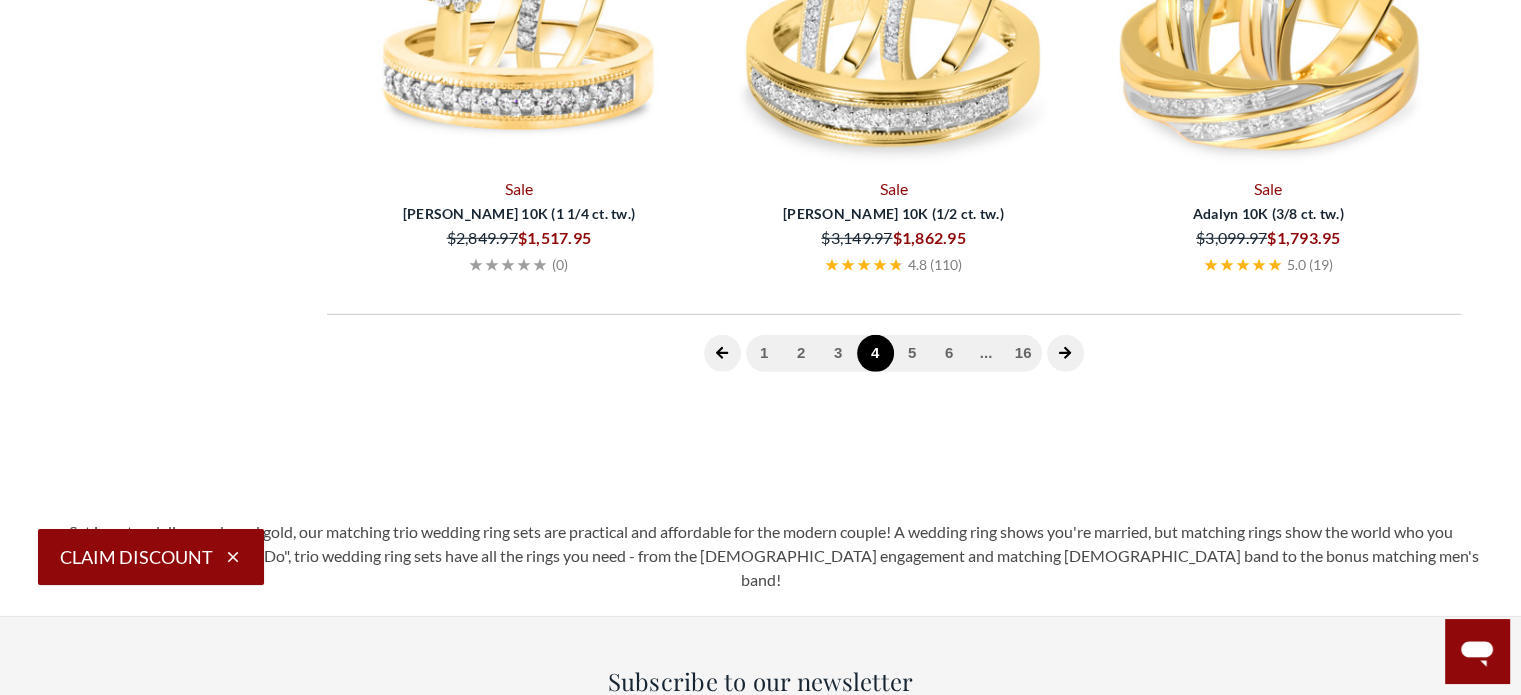 scroll, scrollTop: 824, scrollLeft: 0, axis: vertical 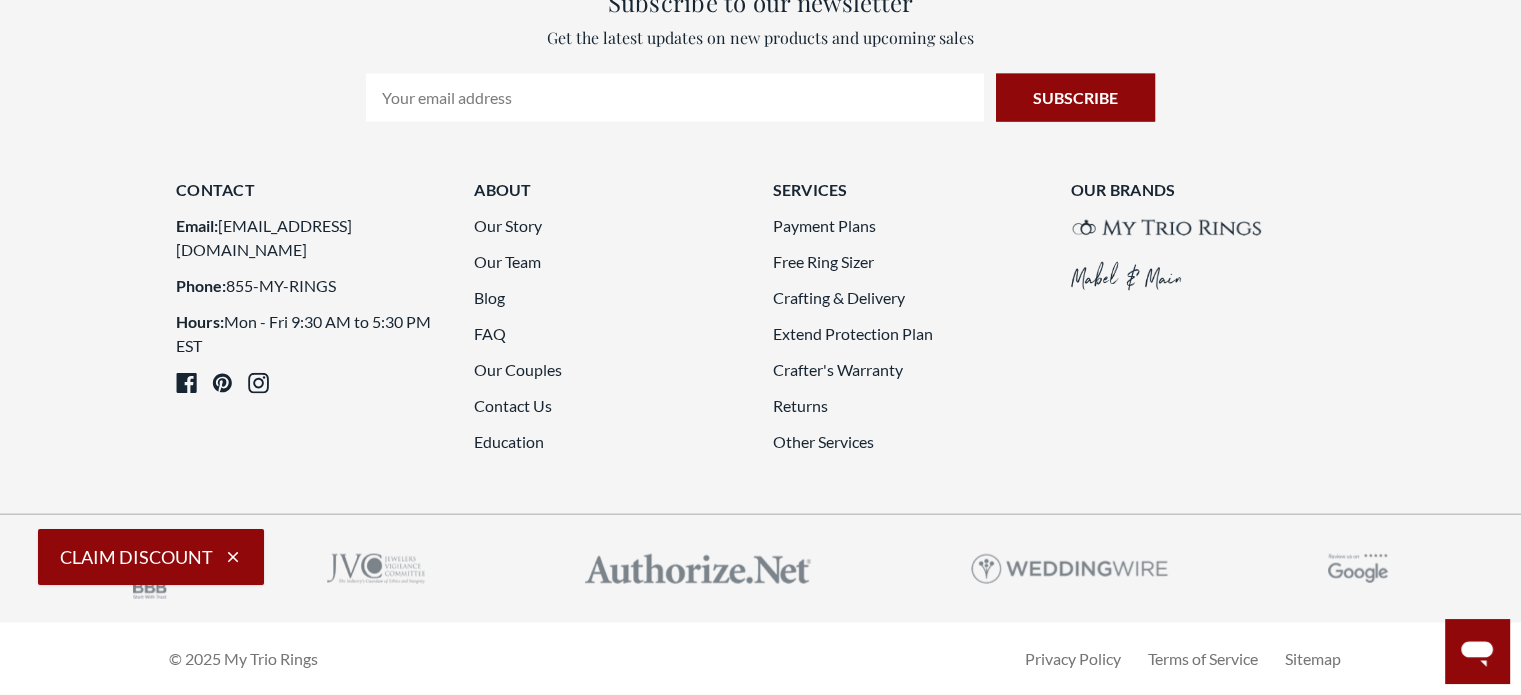 click on "5" 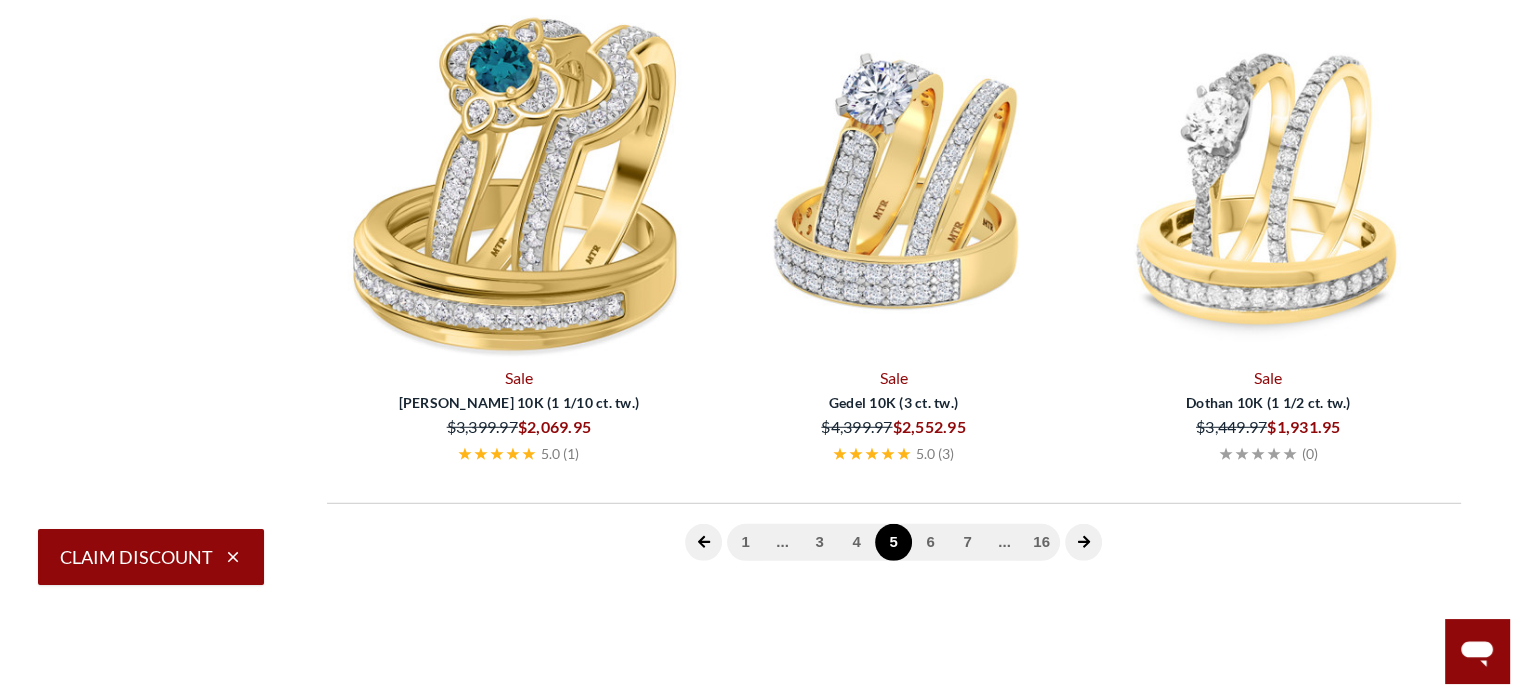 scroll, scrollTop: 824, scrollLeft: 0, axis: vertical 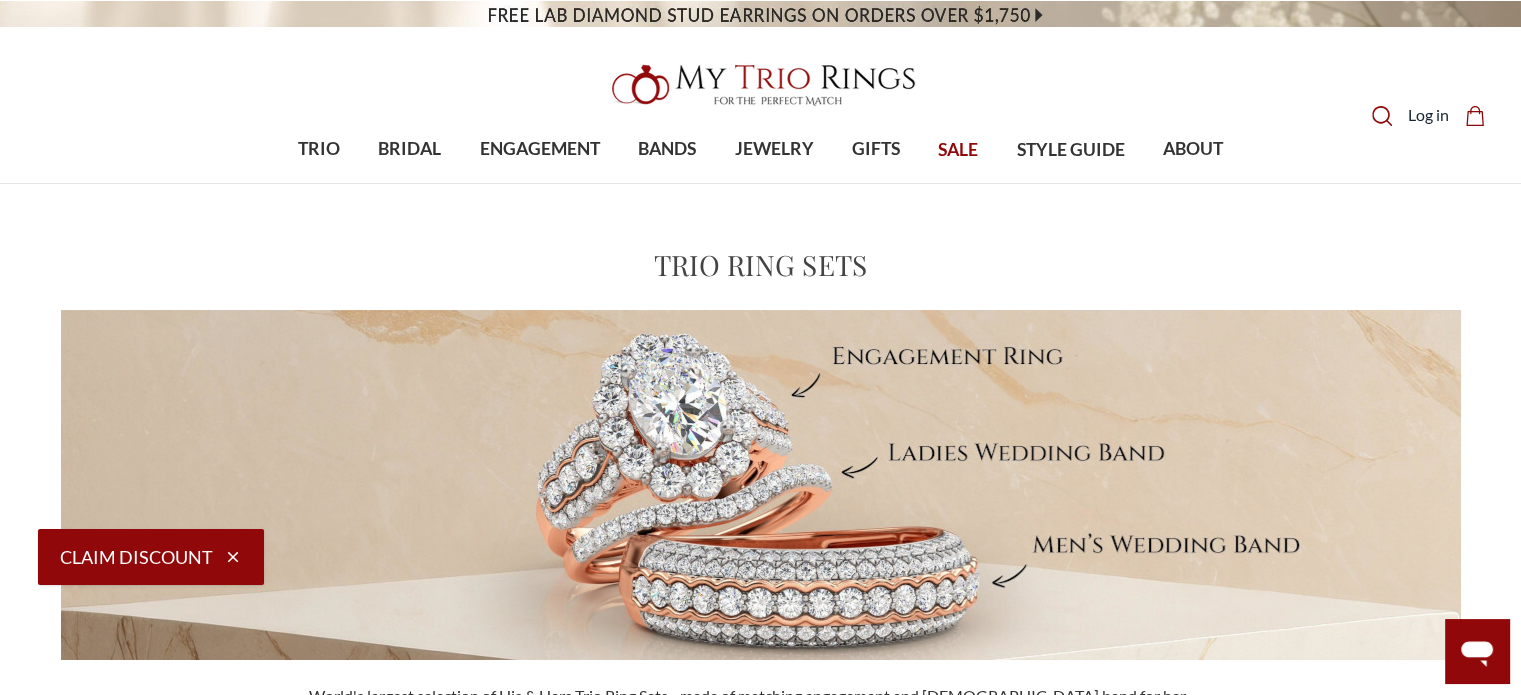 click on "SALE" at bounding box center [958, 150] 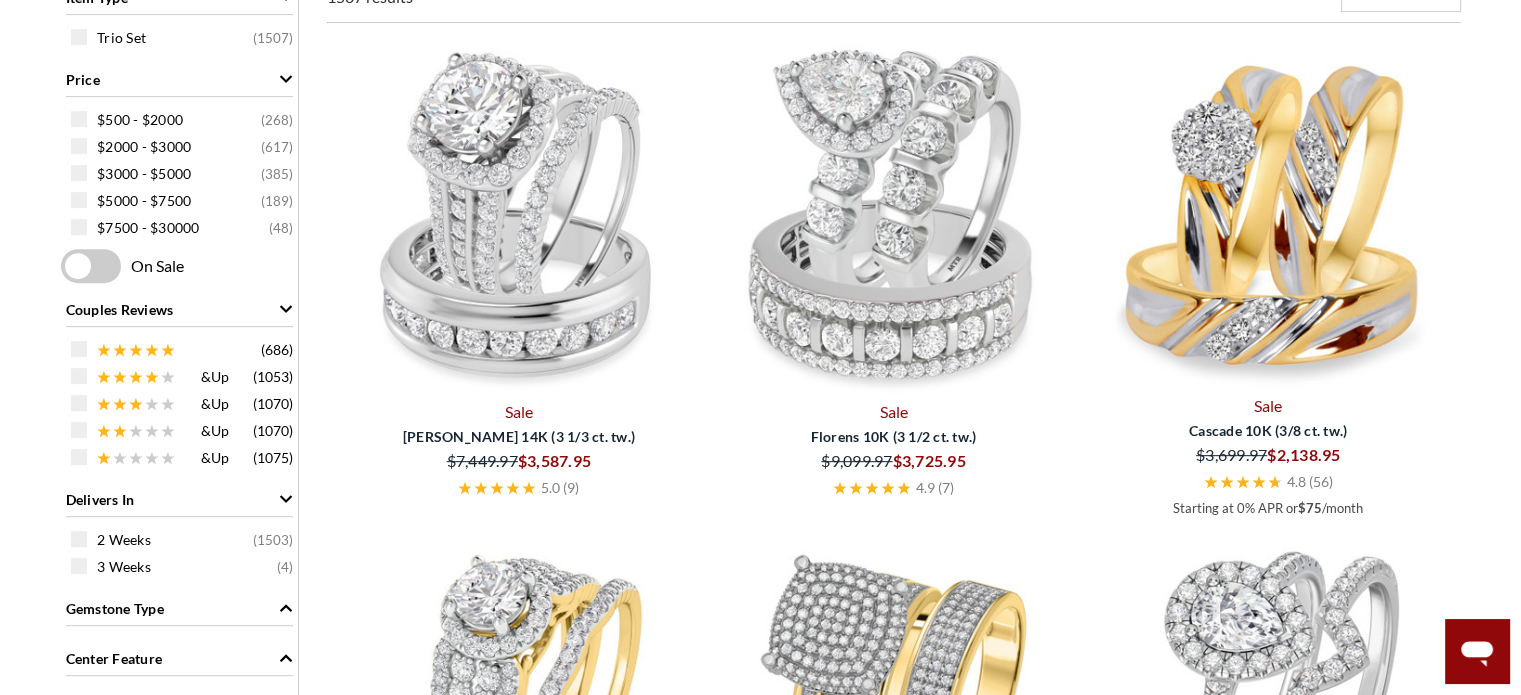 scroll, scrollTop: 1319, scrollLeft: 0, axis: vertical 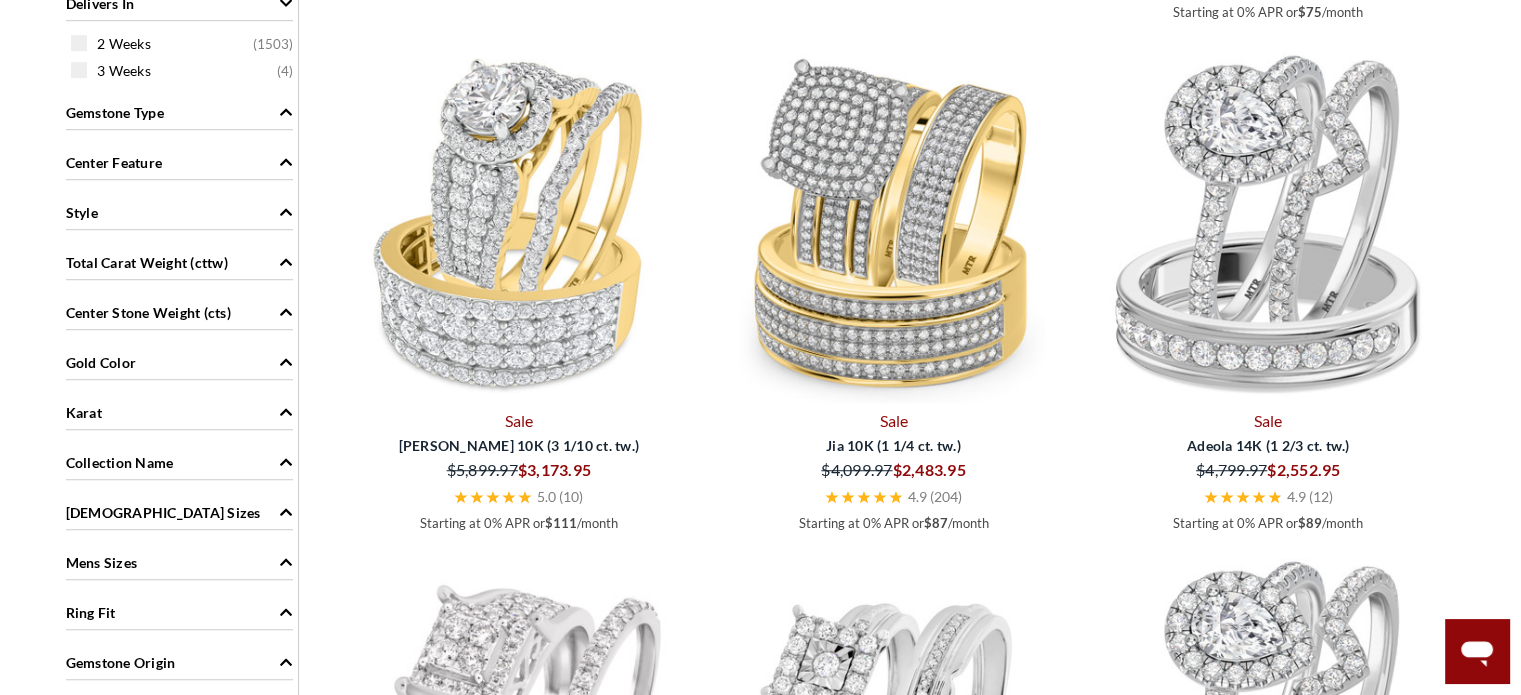 click at bounding box center [79, -377] 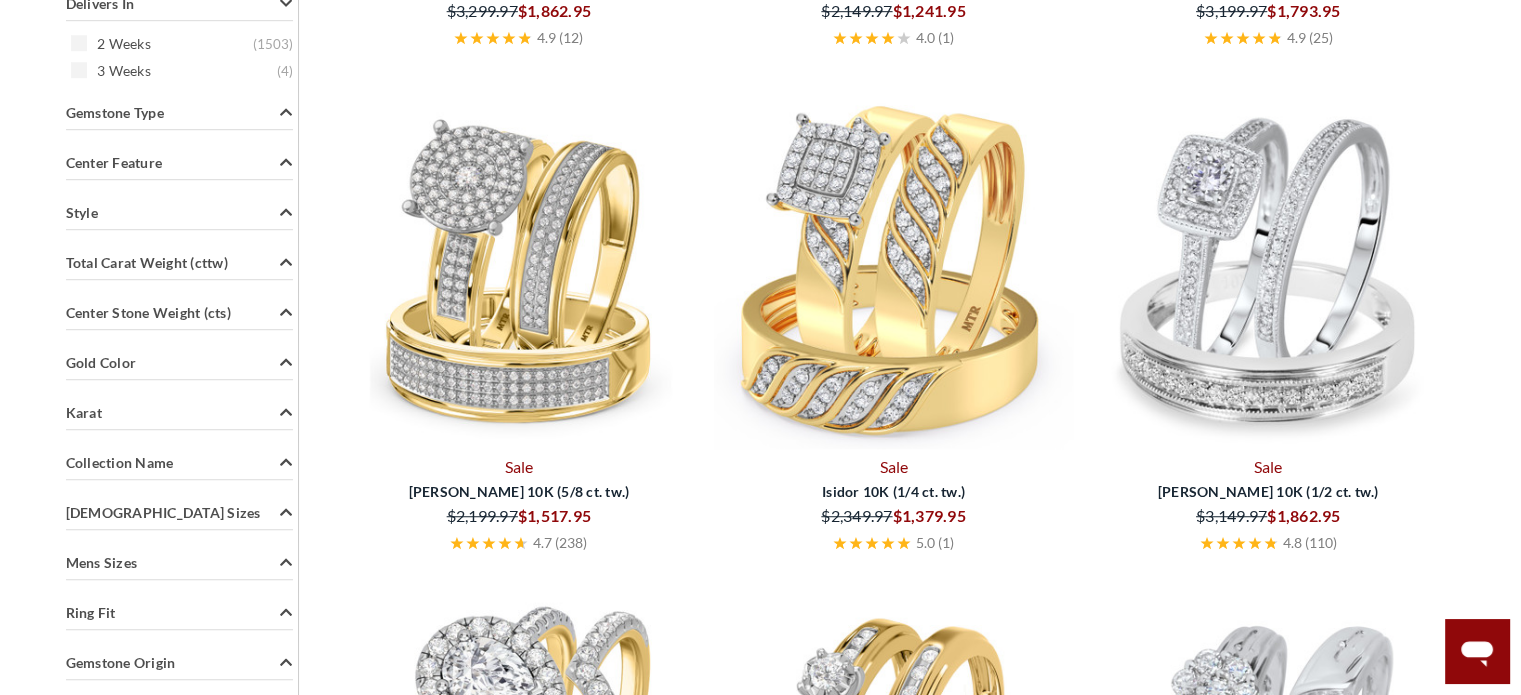 scroll, scrollTop: 446, scrollLeft: 0, axis: vertical 